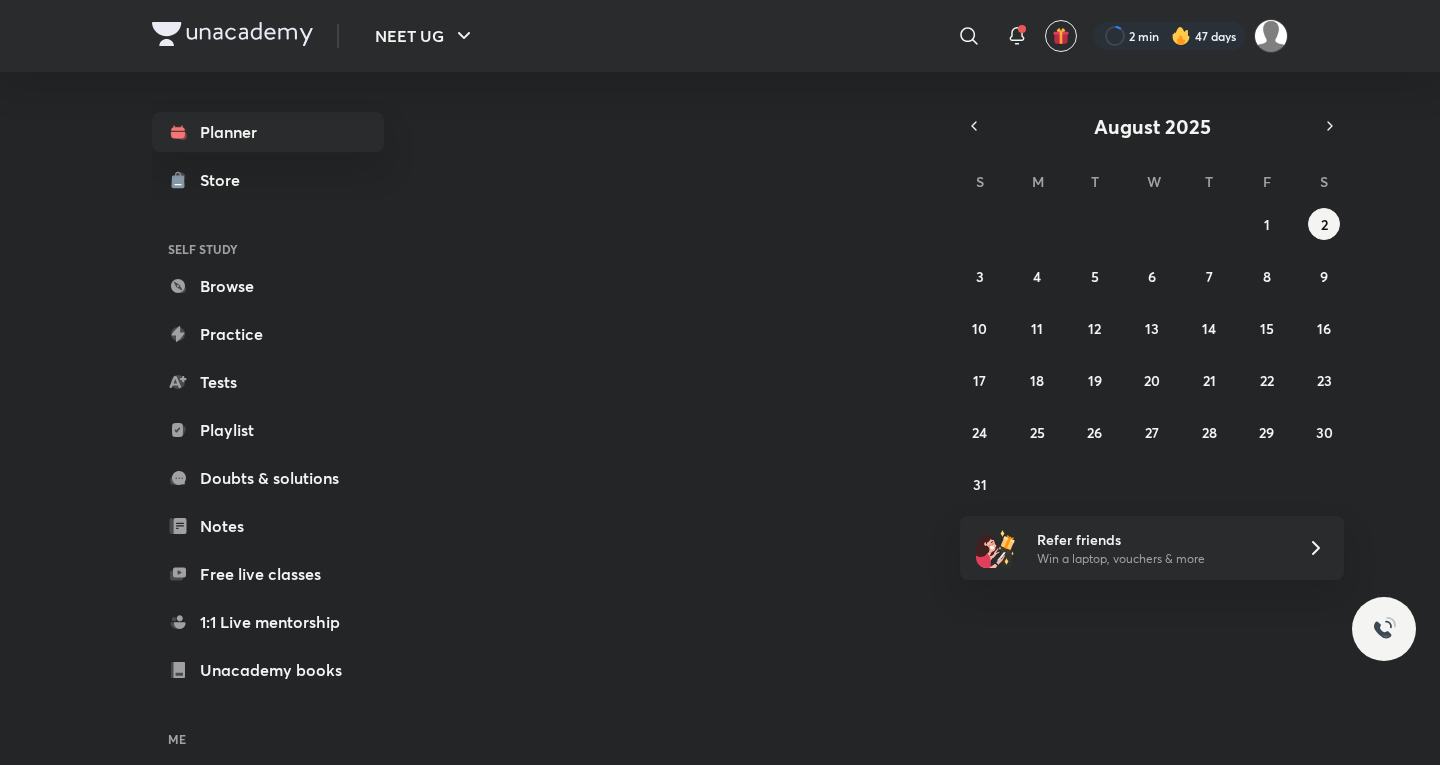 scroll, scrollTop: 0, scrollLeft: 0, axis: both 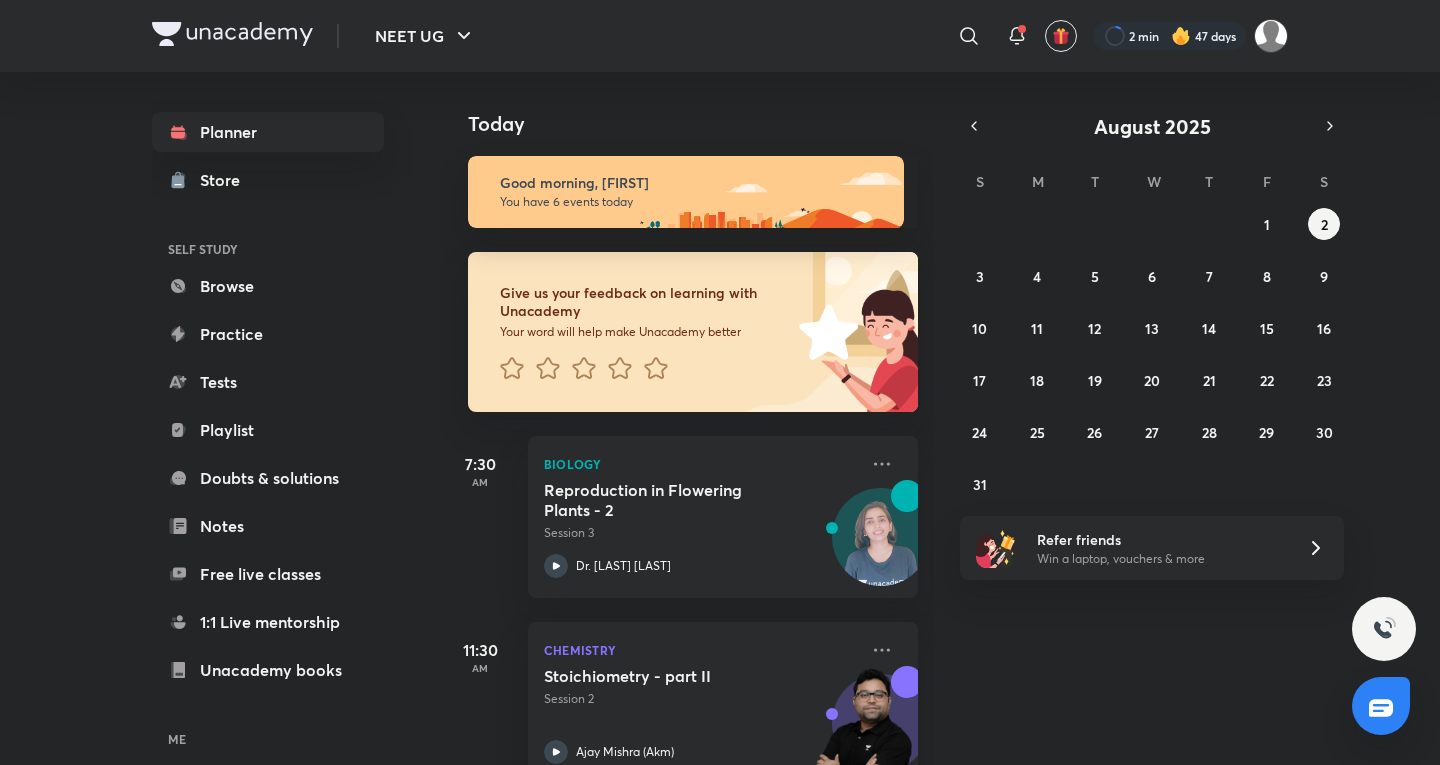 click on "Today Good morning, [FIRST] You have 6 events today Give us your feedback on learning with Unacademy Your word will help make Unacademy better 7:30 AM Biology Reproduction in Flowering Plants - 2 Session 3 Dr. [LAST] [LAST] 11:30 AM Chemistry Stoichiometry - part II Session 2 [FIRST] [LAST] (Akm) 2:00 PM Physics Nuclei - 2 Session 2 [FIRST] [LAST] 4:31 PM Chemistry Some Basic Principles and Techniques (Classification and Nomenclature) - 1 Session 1 [FIRST] [LAST] (ACiD Sir) 7:01 PM Chemistry Colligative properties - part III Session 3 [FIRST] [LAST] (Akm) 9:00 PM Biology Cell Division 1- (Continued) Session 2 [FIRST] [LAST]" at bounding box center (938, 418) 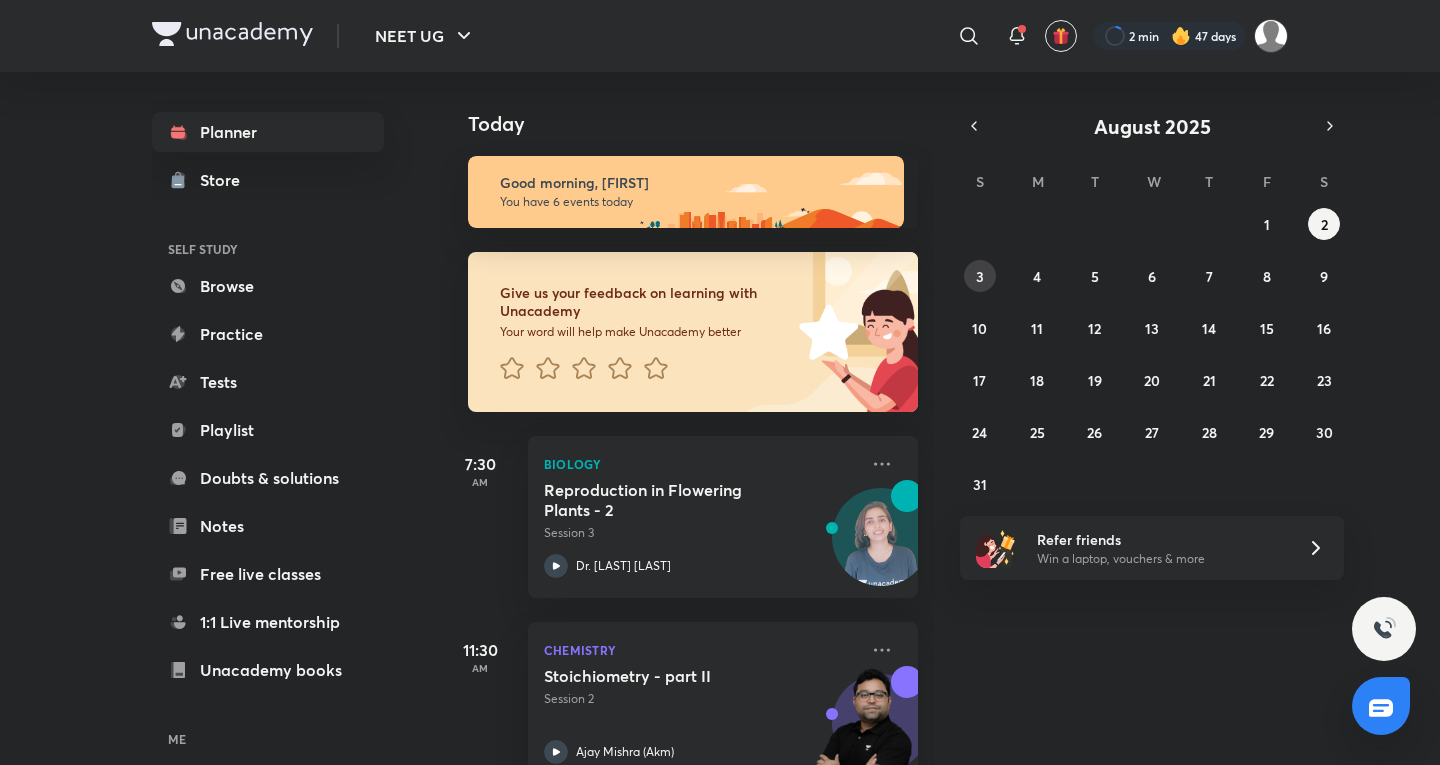 click on "3" at bounding box center [980, 276] 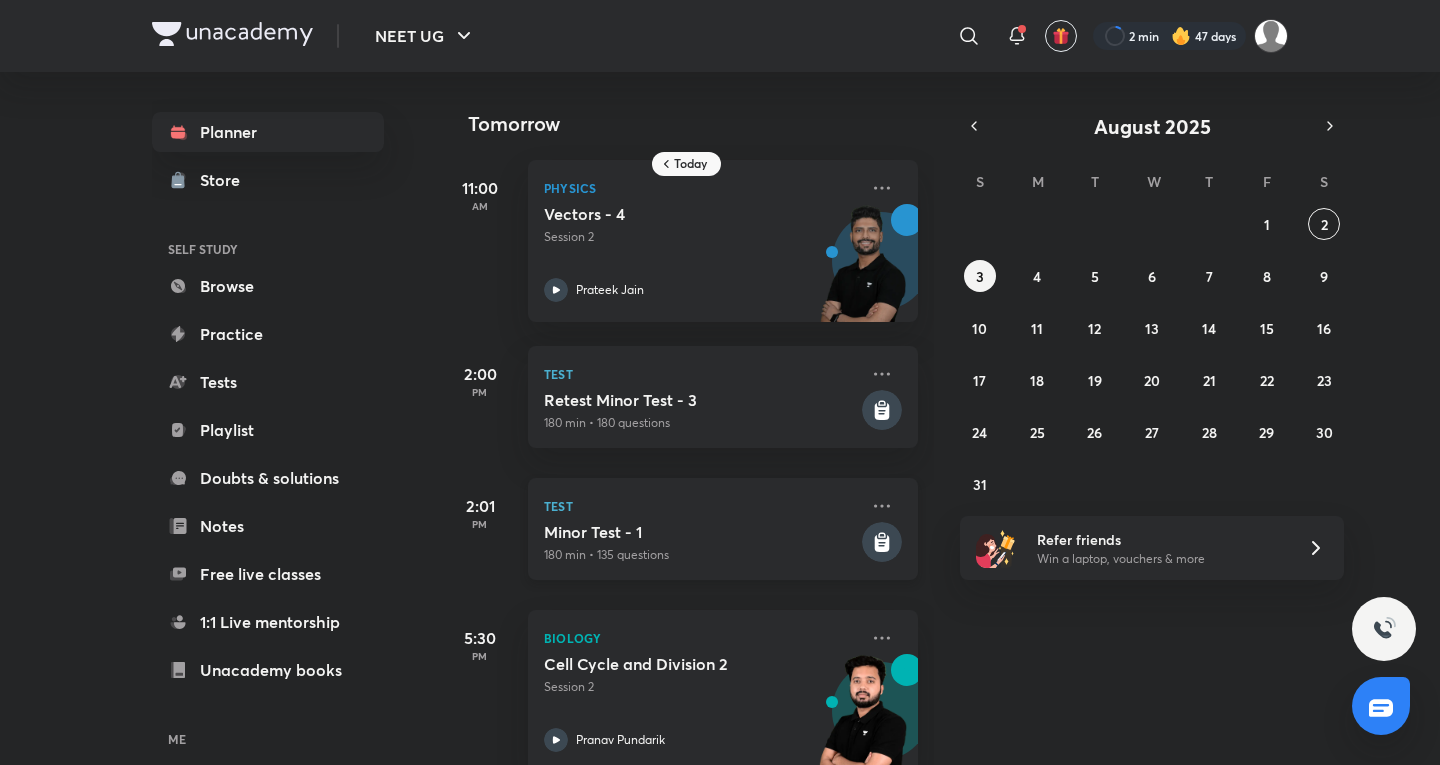 click on "180 min • 135 questions" at bounding box center [701, 555] 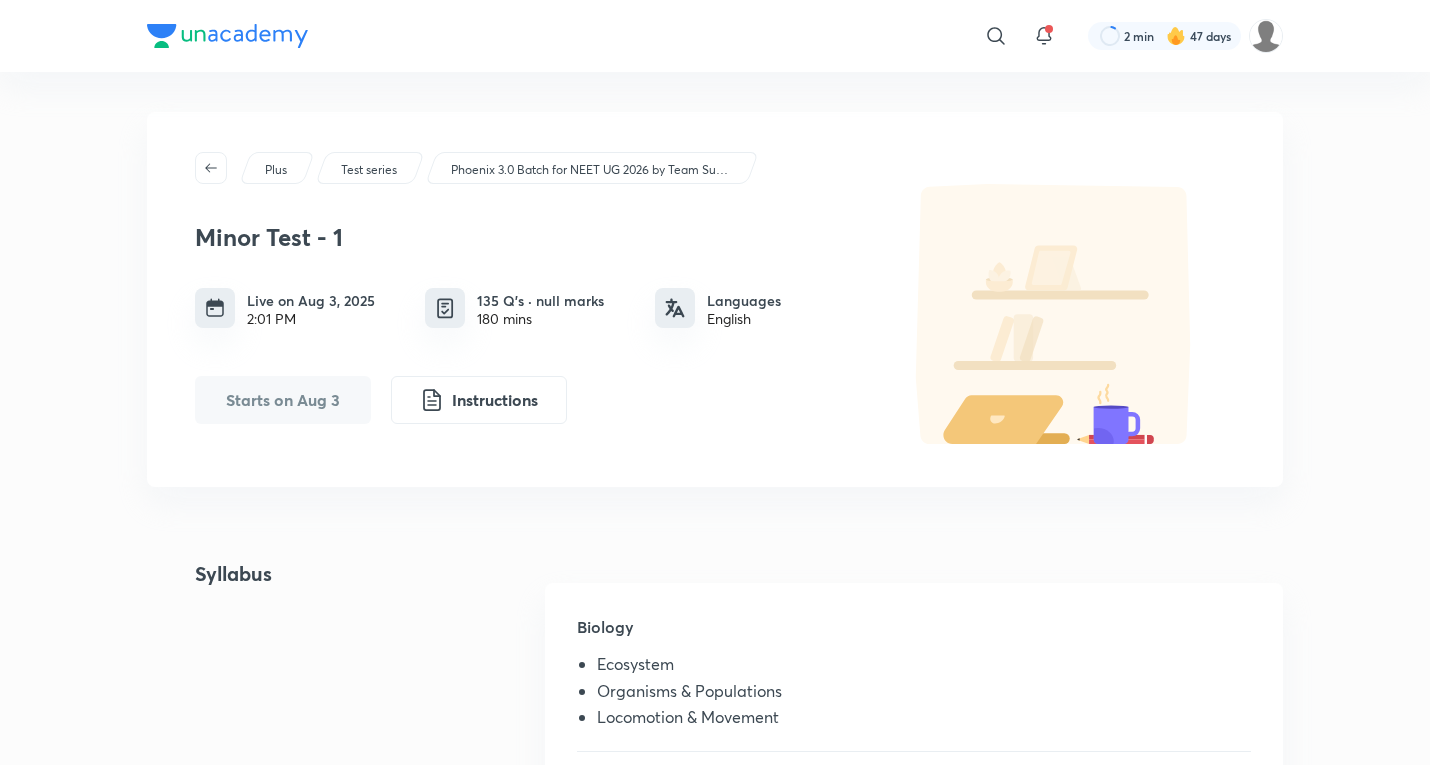 click on "Plus Test series Phoenix 3.0 Batch for NEET UG 2026 by Team Super Six Minor Test - 1 Live on Aug 3, 2025 2:01 PM 135 Q’s · null marks 180 mins Languages English Starts on Aug 3 Instructions Syllabus Biology Ecosystem Organisms & Populations Locomotion & Movement Chemistry General Topics & Mole Concept Periodic Table & Properties Solutions Classification and Nomenclature Physics Dual Nature of Matter & X-Rays Atomic Physics Basic Mathematics" at bounding box center (715, 620) 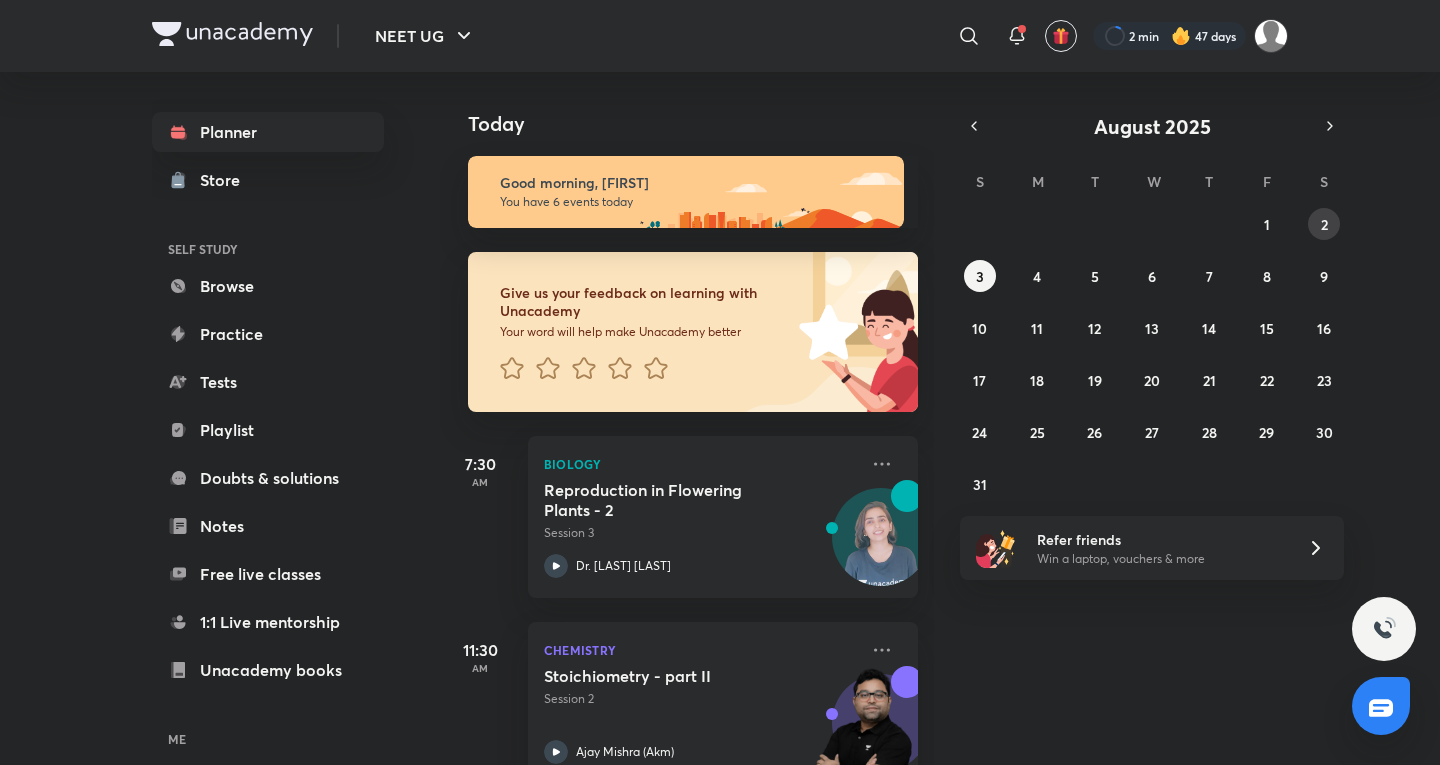 click on "2" at bounding box center (1324, 224) 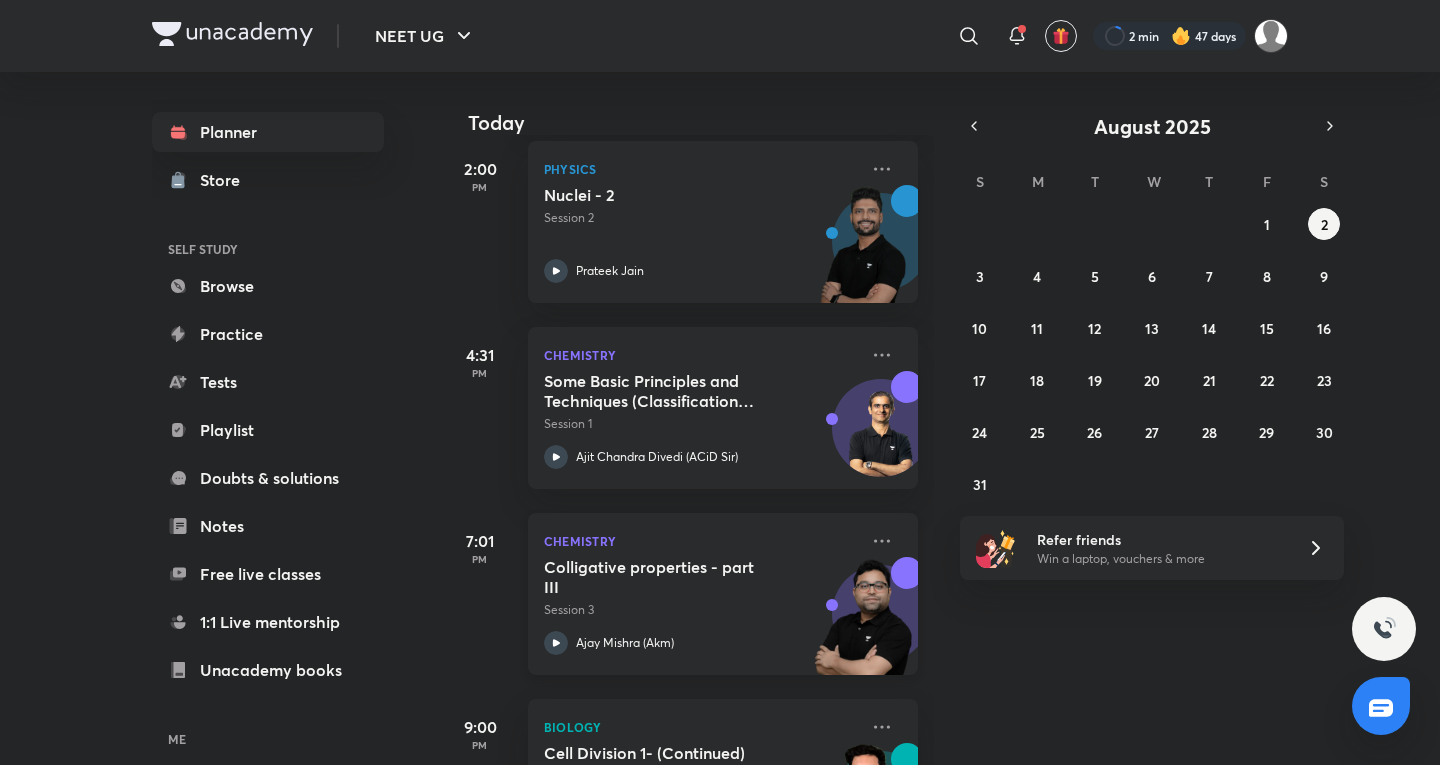 scroll, scrollTop: 794, scrollLeft: 0, axis: vertical 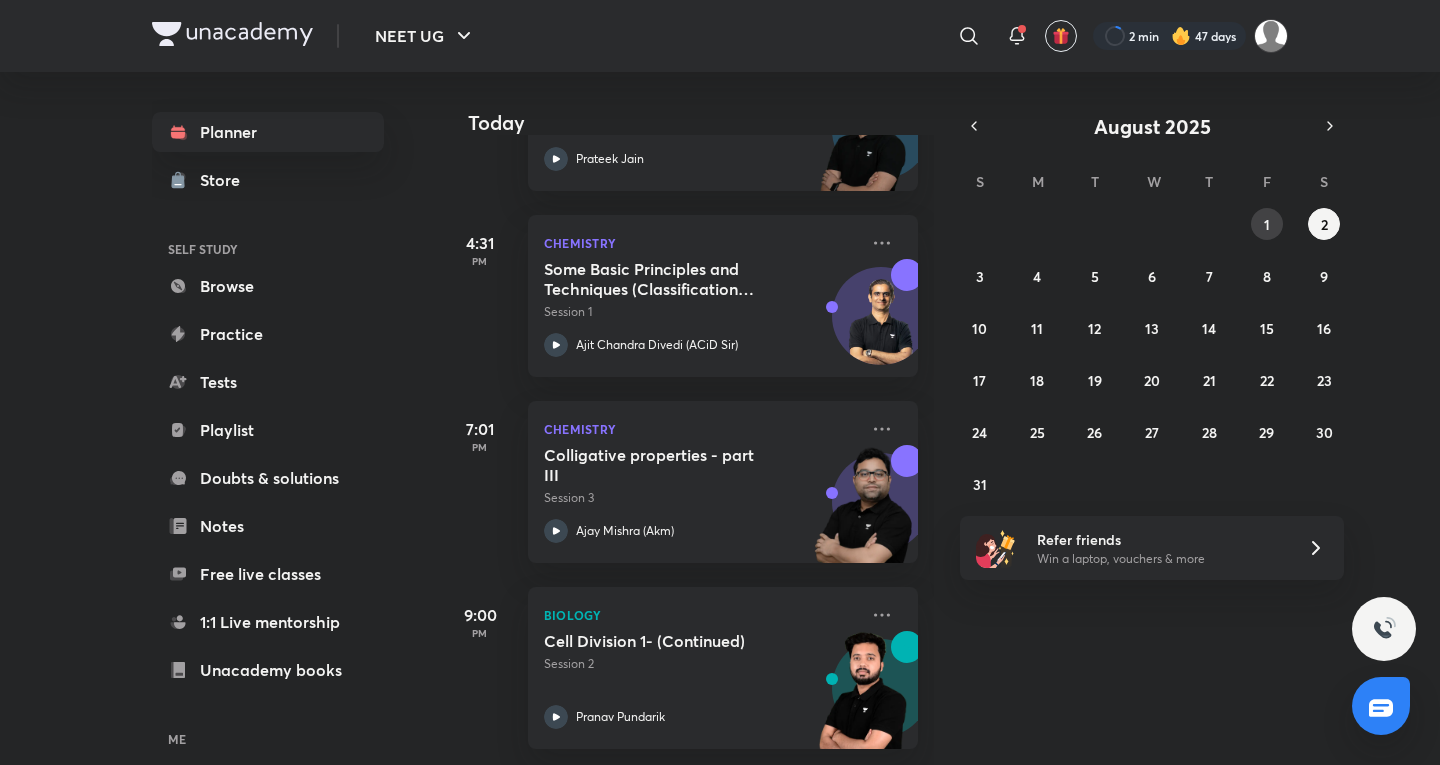 click on "1" at bounding box center (1267, 224) 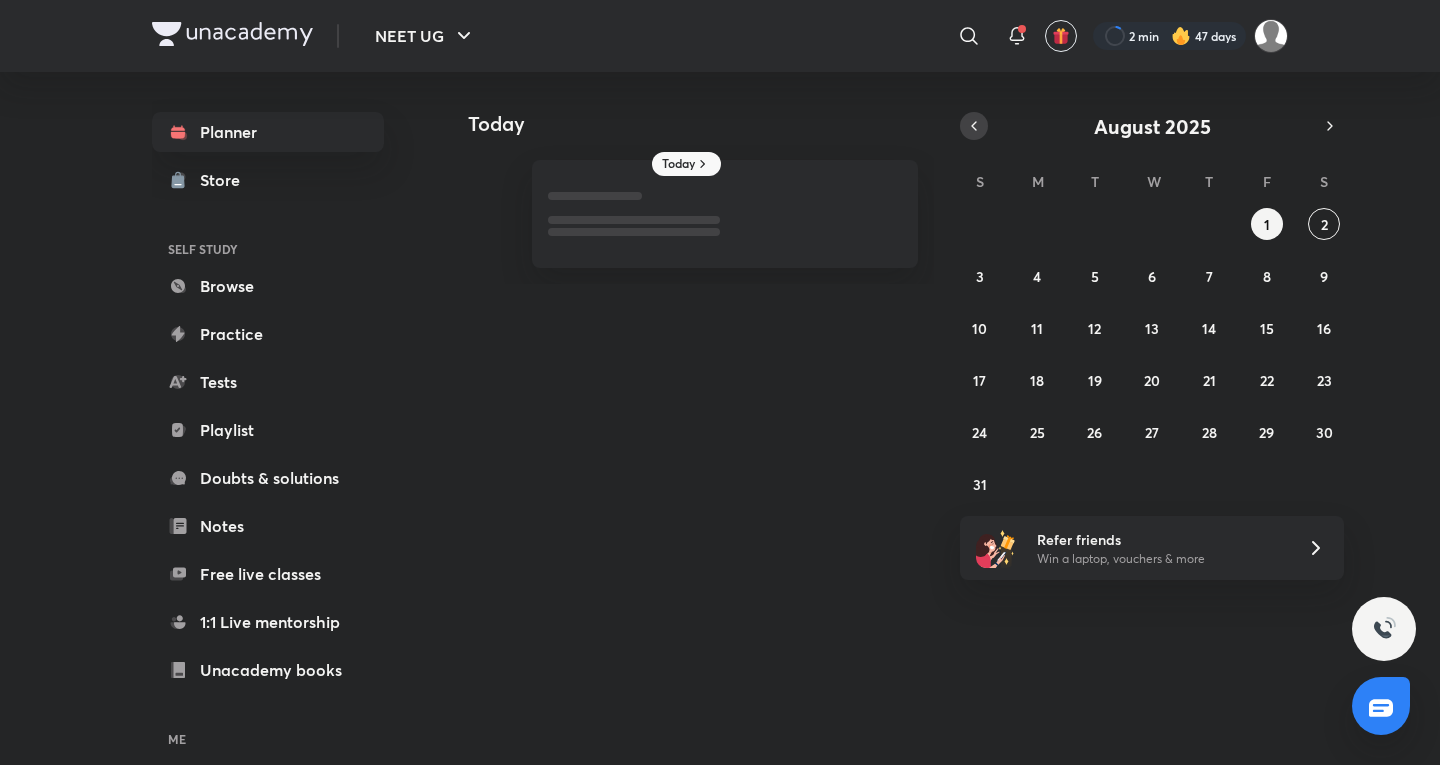 click 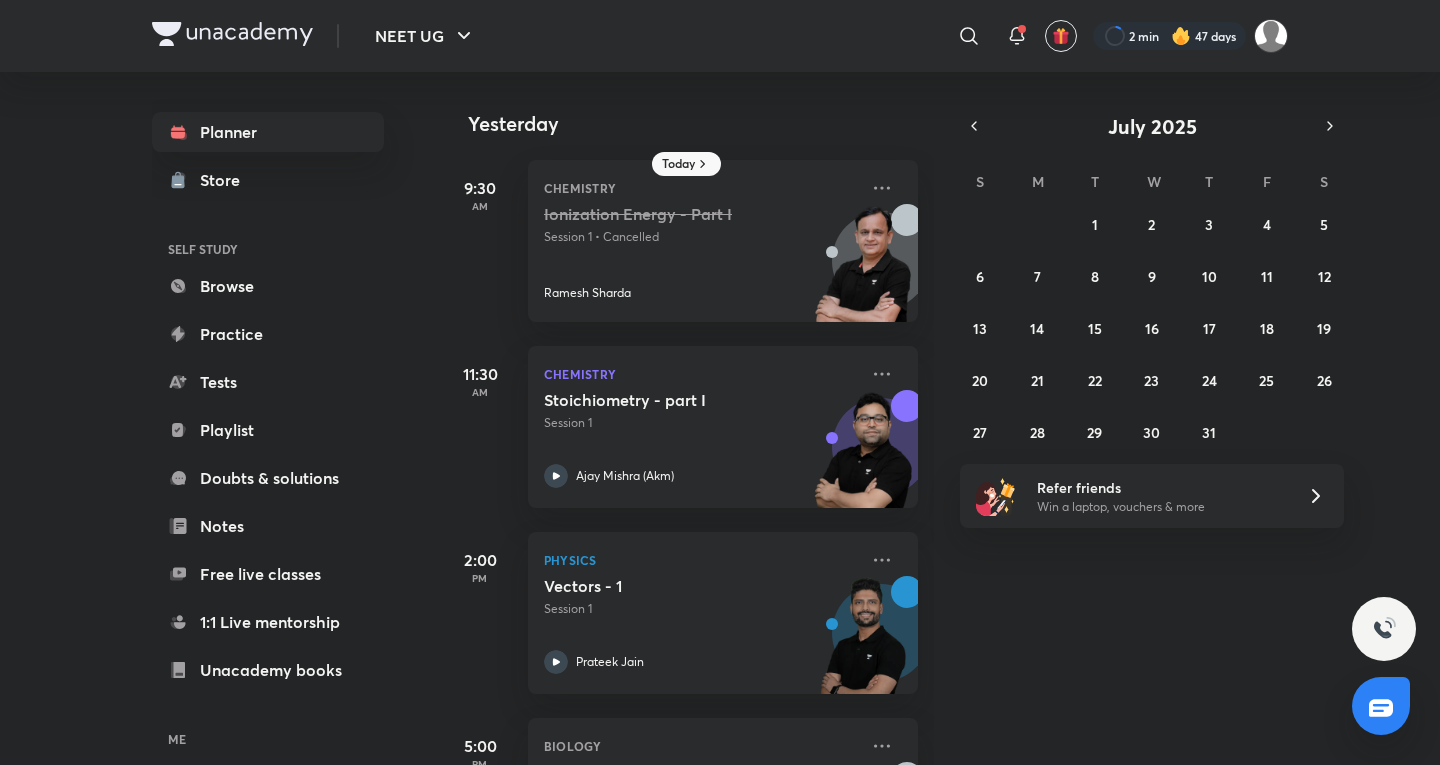 click on "Yesterday 9:30 AM Chemistry Ionization Energy - Part I Session 1 • Cancelled [FIRST] [LAST] 11:30 AM Chemistry Stoichiometry - part I Session 1 [FIRST] [LAST] (Akm) 2:00 PM Physics Vectors - 1 Session 1 [FIRST] [LAST] 5:00 PM Biology Human Reproduction - 1 Session 2 • Cancelled Dr. [LAST] [LAST] 5:30 PM Biology Cell Cycle and Division 1 Session 1 [FIRST] [LAST] 8:45 PM Biology Human Embryology-I Session 7 Dr [FIRST] [LAST]" at bounding box center [938, 418] 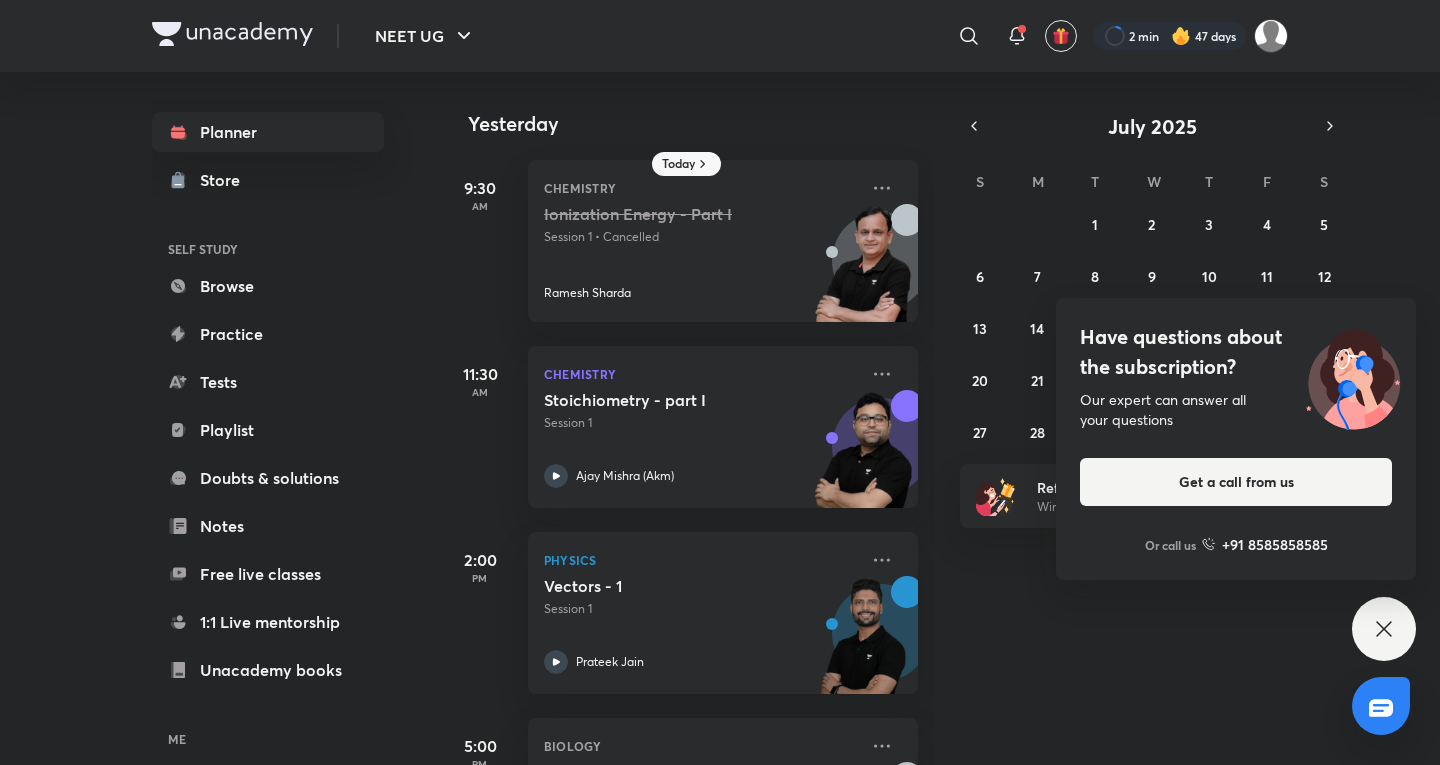 click on "Have questions about the subscription? Our expert can answer all your questions Get a call from us Or call us +91 8585858585" at bounding box center (1236, 439) 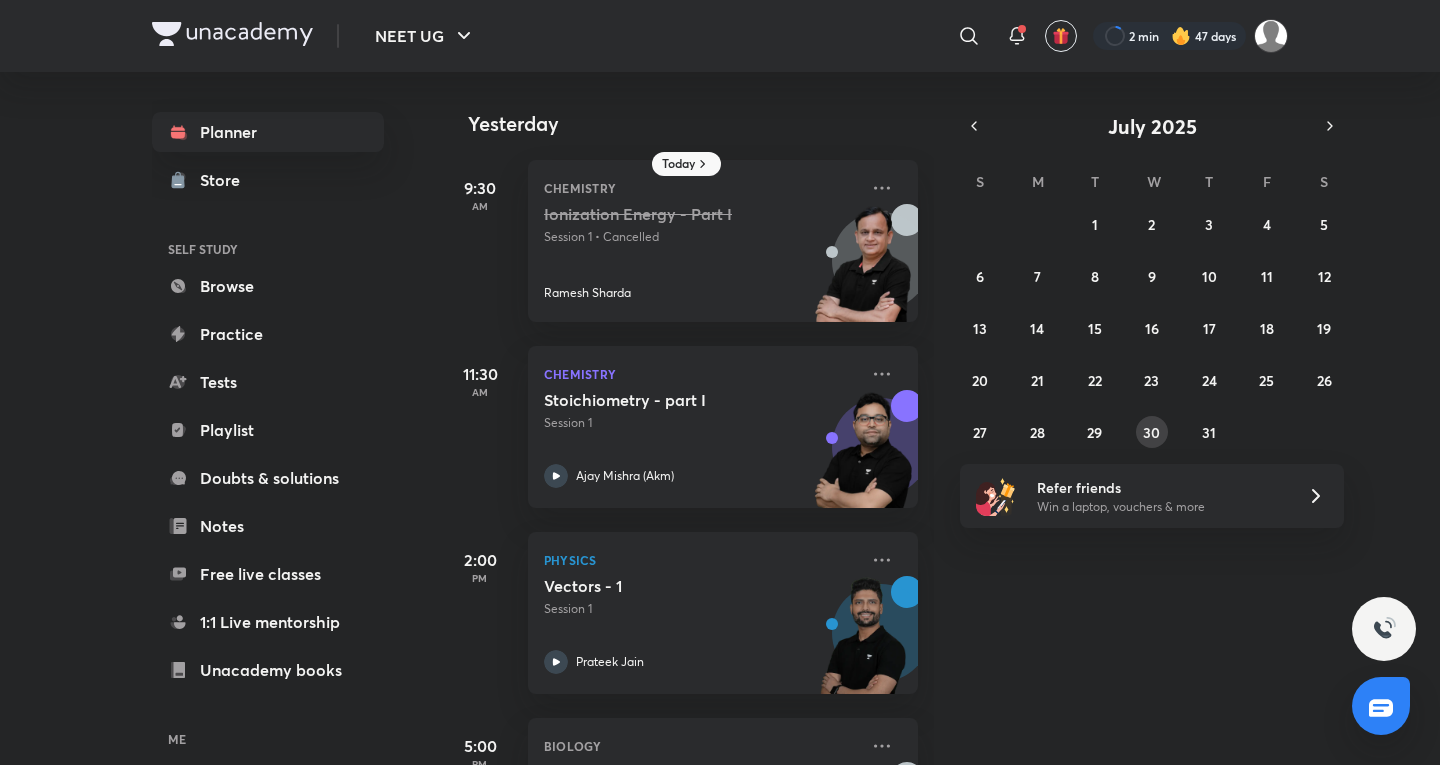 click on "30" at bounding box center [1152, 432] 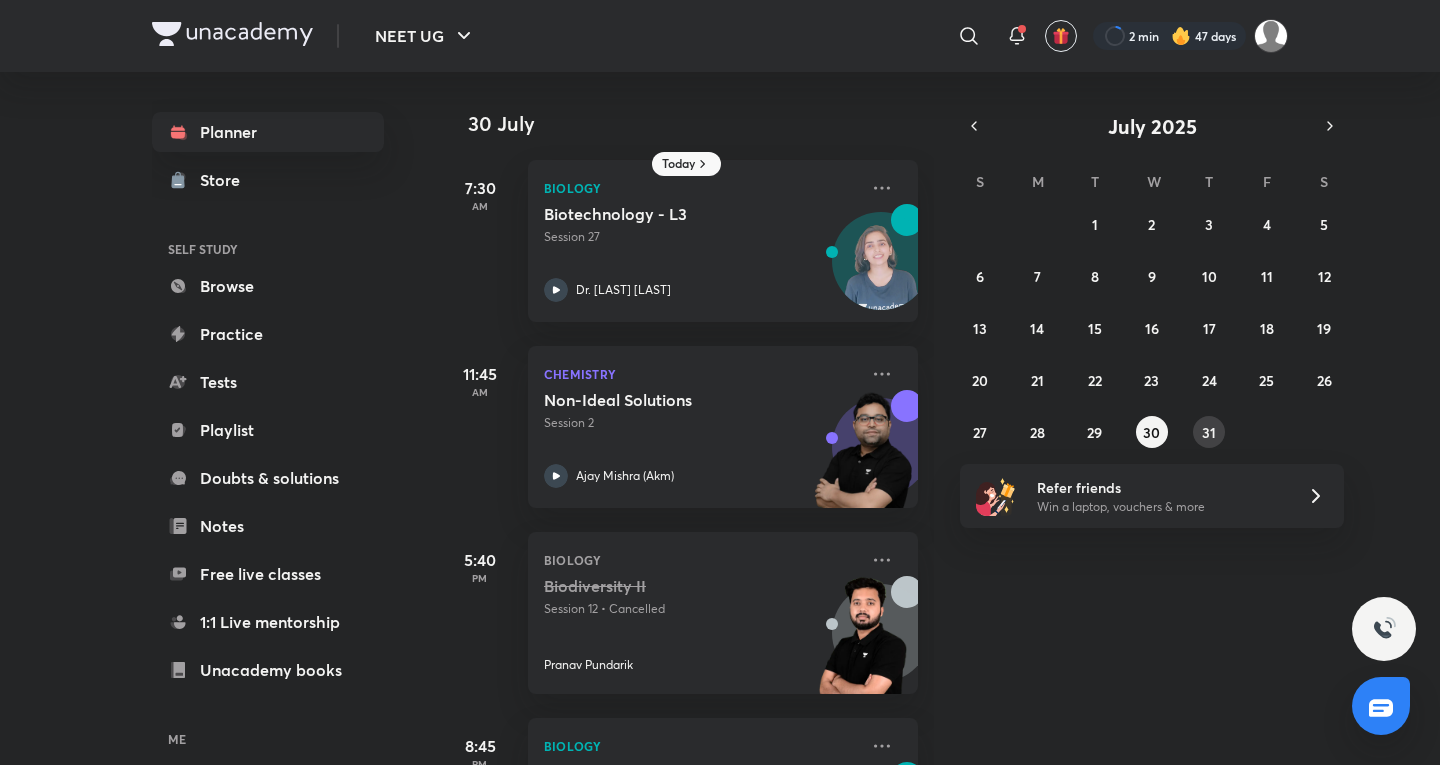 click on "31" at bounding box center [1209, 432] 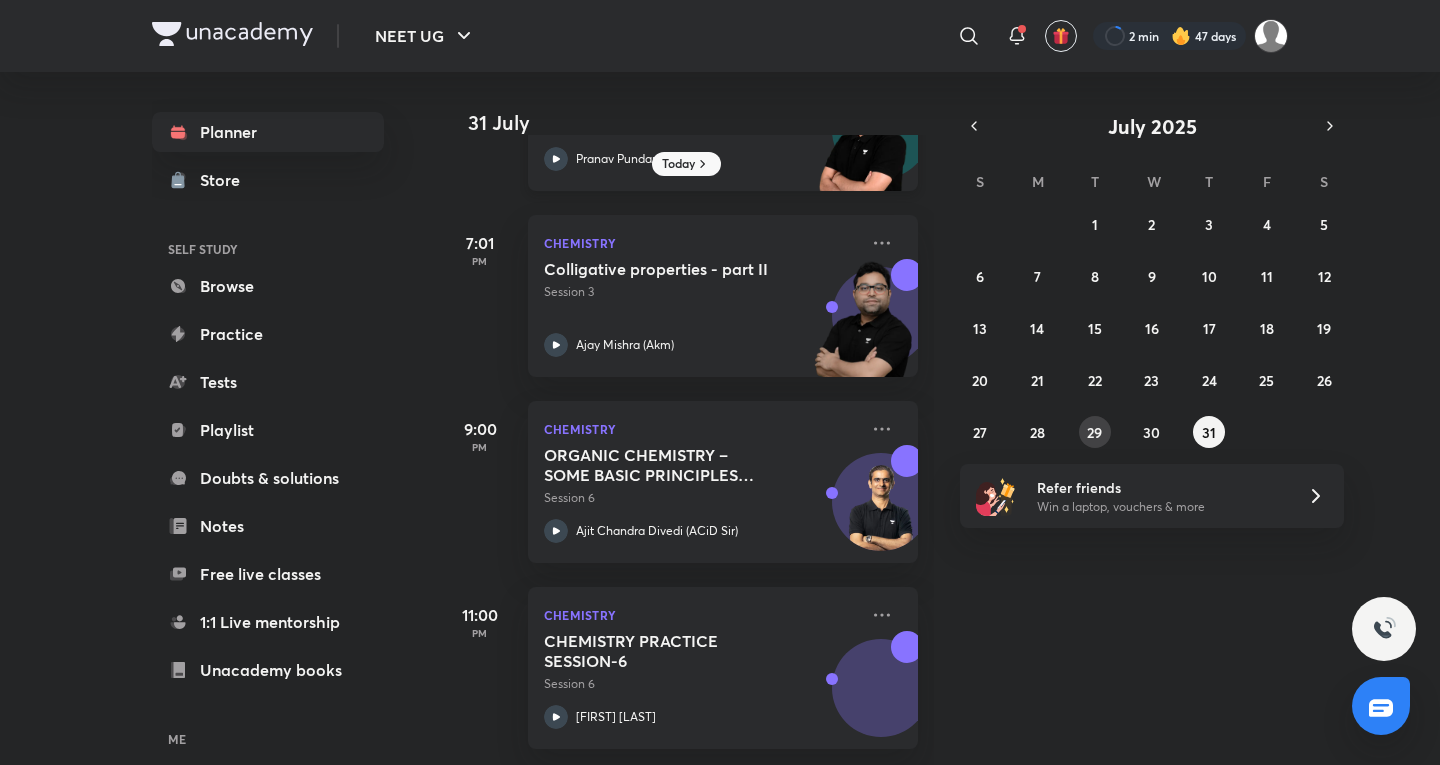 scroll, scrollTop: 518, scrollLeft: 0, axis: vertical 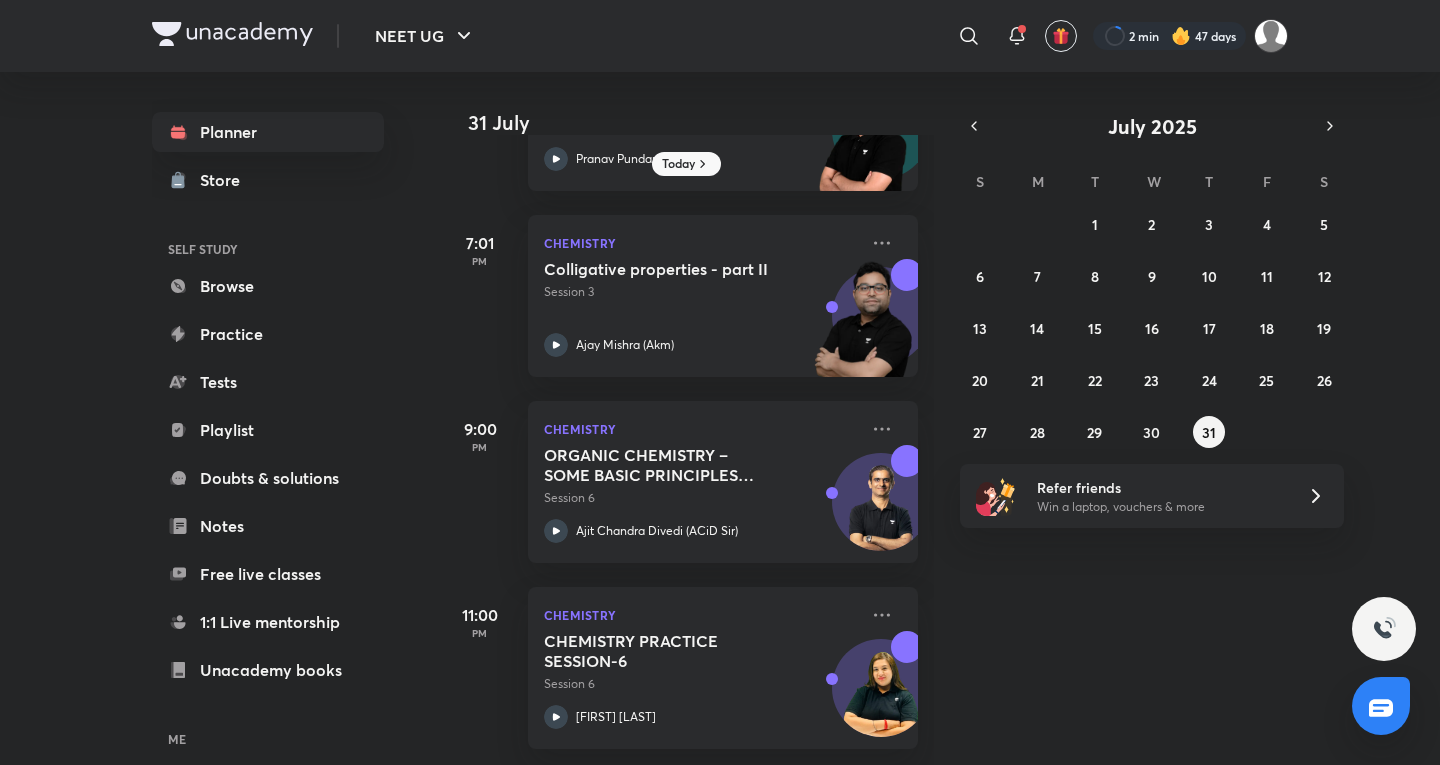 click on "NEET UG ​ 2 min 47 days Planner Store SELF STUDY Browse Practice Tests Playlist Doubts & solutions Notes Free live classes 1:1 Live mentorship Unacademy books ME Enrollments Saved Today 31 July 2:00 PM Physics Nuclei - 1 Session 1 [FIRST] [LAST] 5:00 PM Biology Orientation session Session 1 • Cancelled Dr. [LAST] [LAST] 5:30 PM Biology Biodiversity III Session 13 [FIRST] [LAST] 7:01 PM Chemistry Colligative properties - part II Session 3 [FIRST] [LAST] (Akm) 9:00 PM Chemistry ORGANIC CHEMISTRY – SOME BASIC PRINCIPLES AND TECHNIQUES (IUPAC Nomenclature) - 6 Session 6 [FIRST] [LAST] (ACiD Sir) 11:00 PM Chemistry CHEMISTRY PRACTICE SESSION-6 Session 6 [FIRST] [LAST] July 2025 S M T W T F S 29 30 1 2 3 4 5 6 7 8 9 10 11 12 13 14 15 16 17 18 19 20 21 22 23 24 25 26 27 28 29 30 31 1 2 Refer friends Win a laptop, vouchers & more No internet connection Unacademy - India's largest learning platform Unacademy Support How can we help you?" at bounding box center (720, 382) 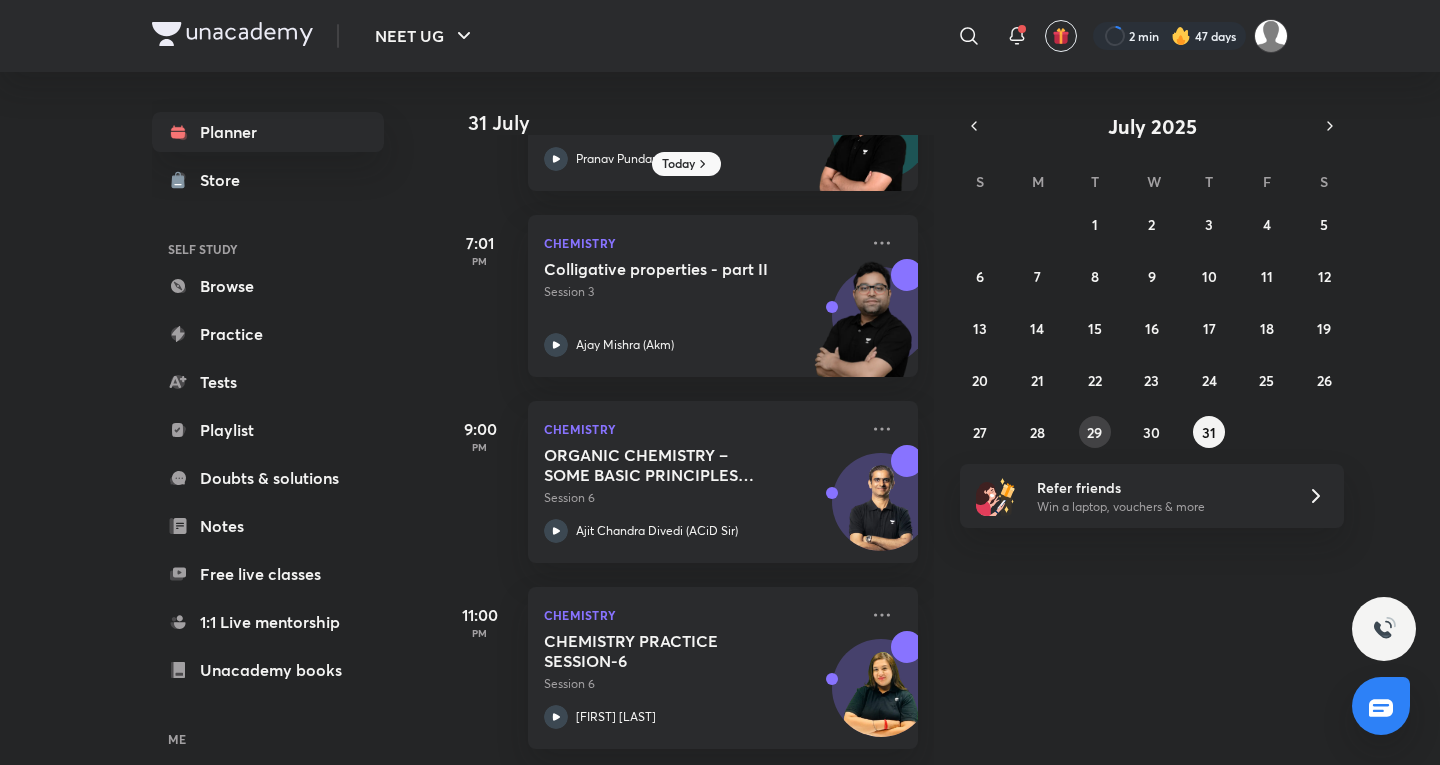 click on "29" at bounding box center [1094, 432] 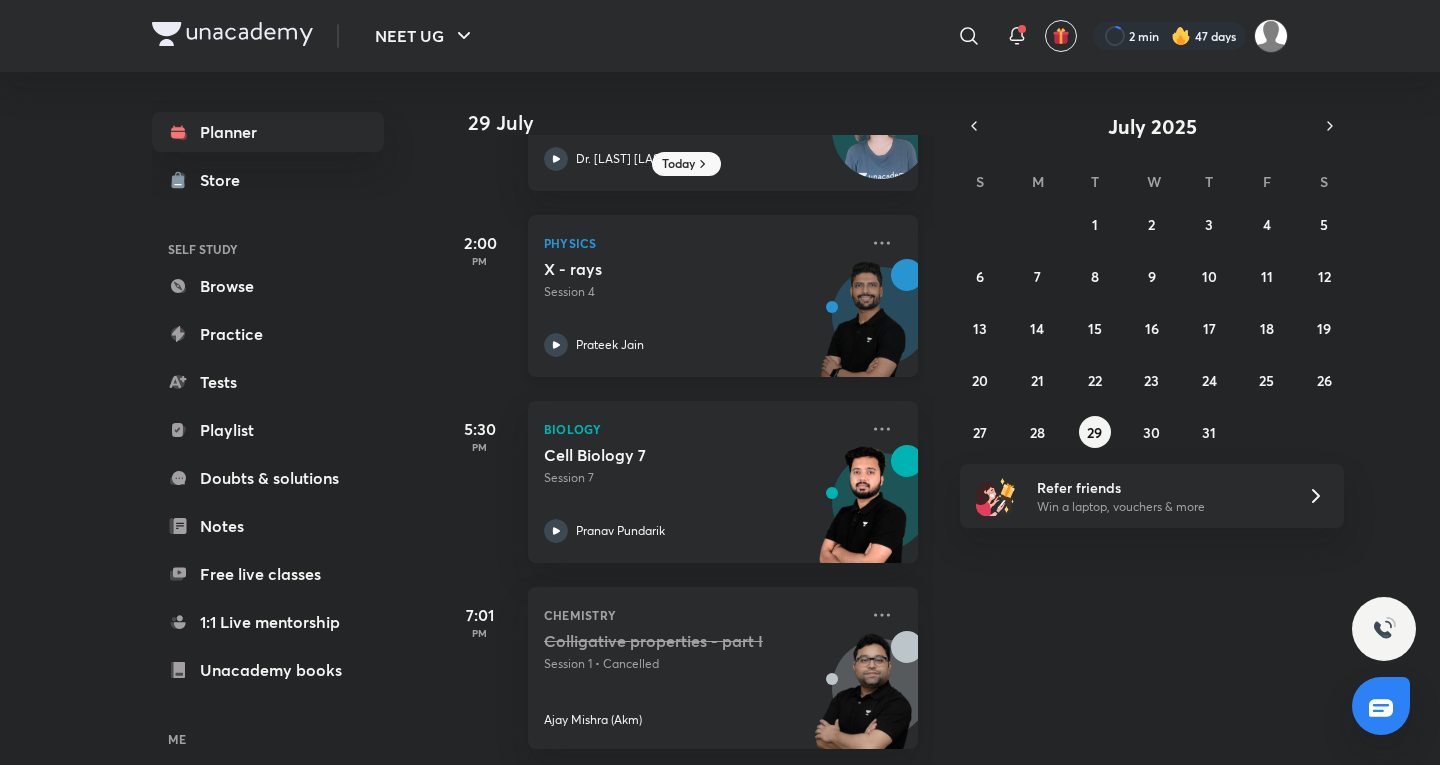scroll, scrollTop: 0, scrollLeft: 0, axis: both 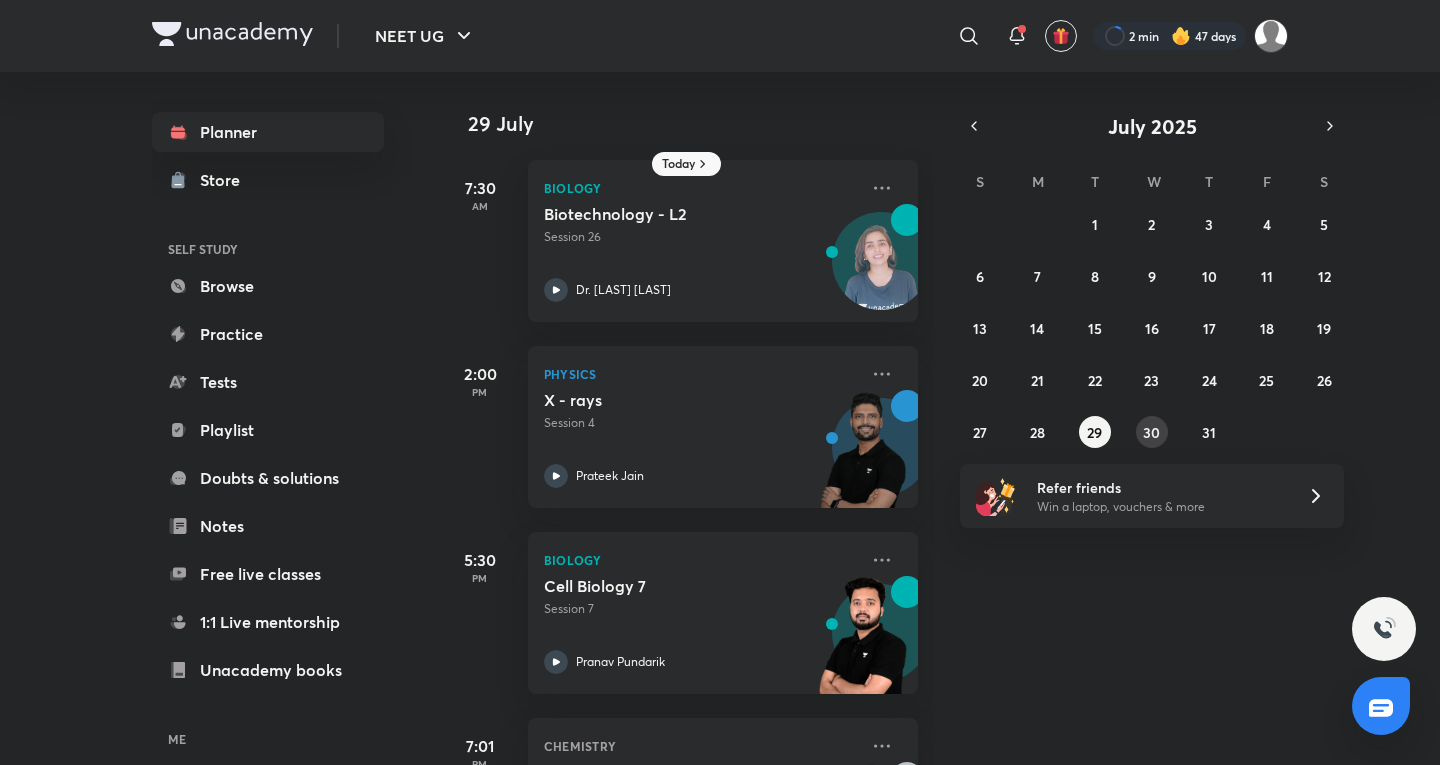 click on "30" at bounding box center [1151, 432] 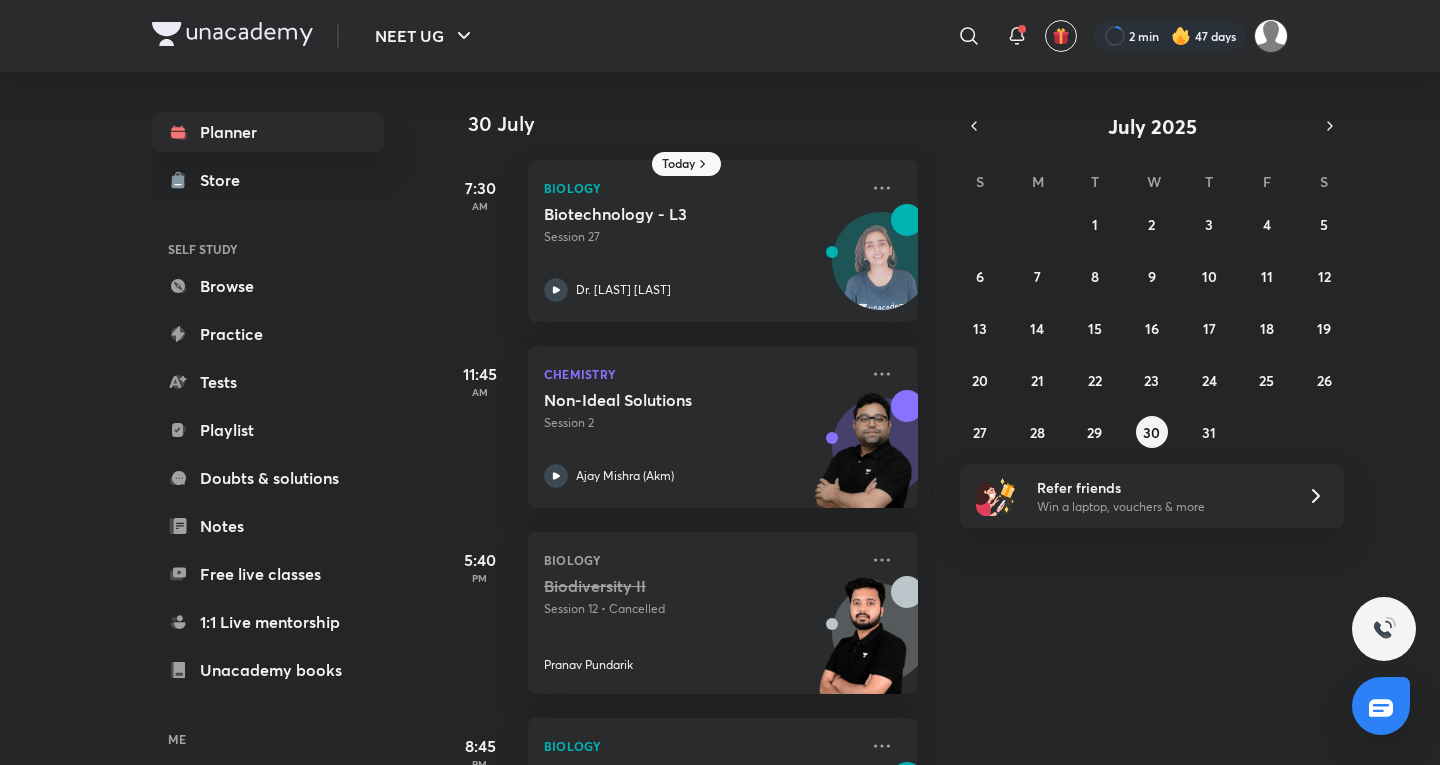 scroll, scrollTop: 146, scrollLeft: 0, axis: vertical 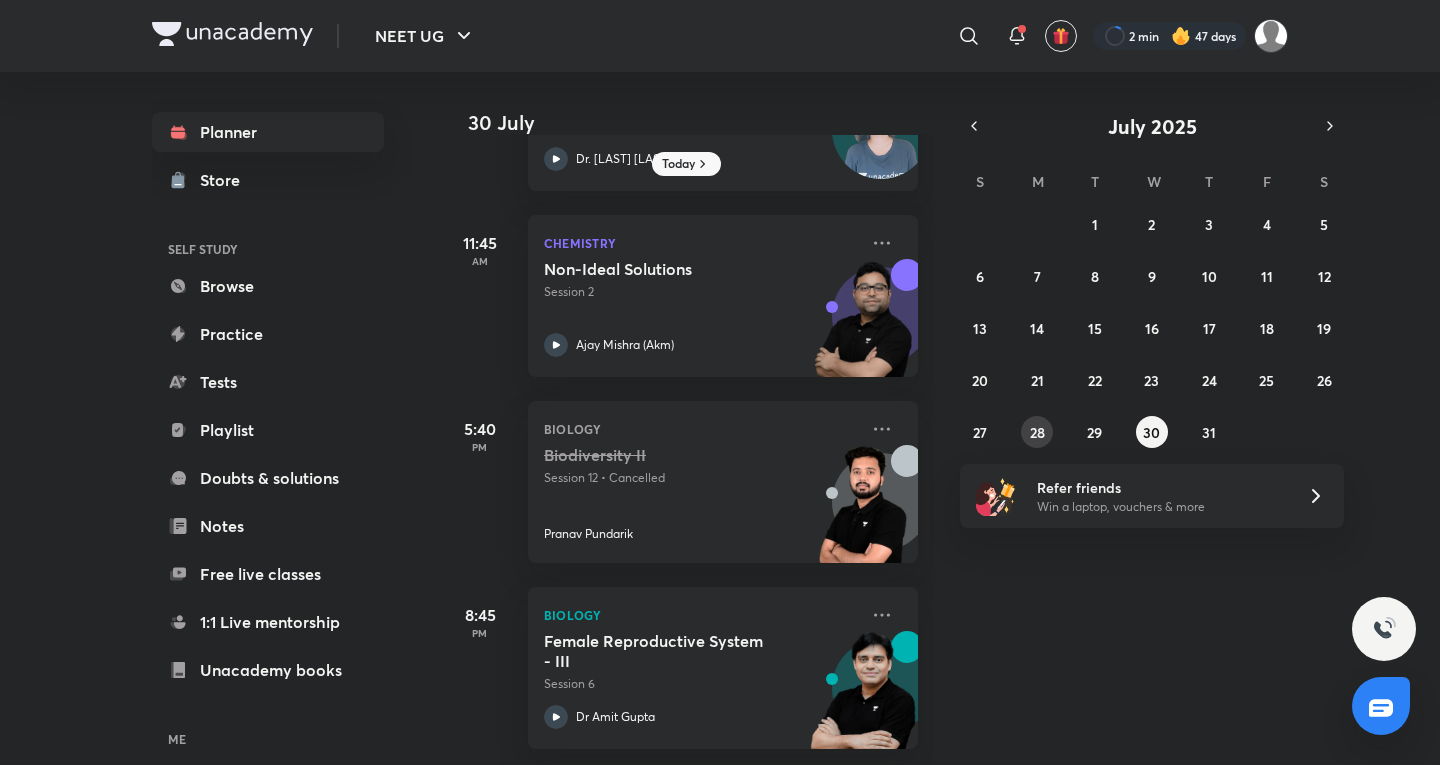 click on "28" at bounding box center [1037, 432] 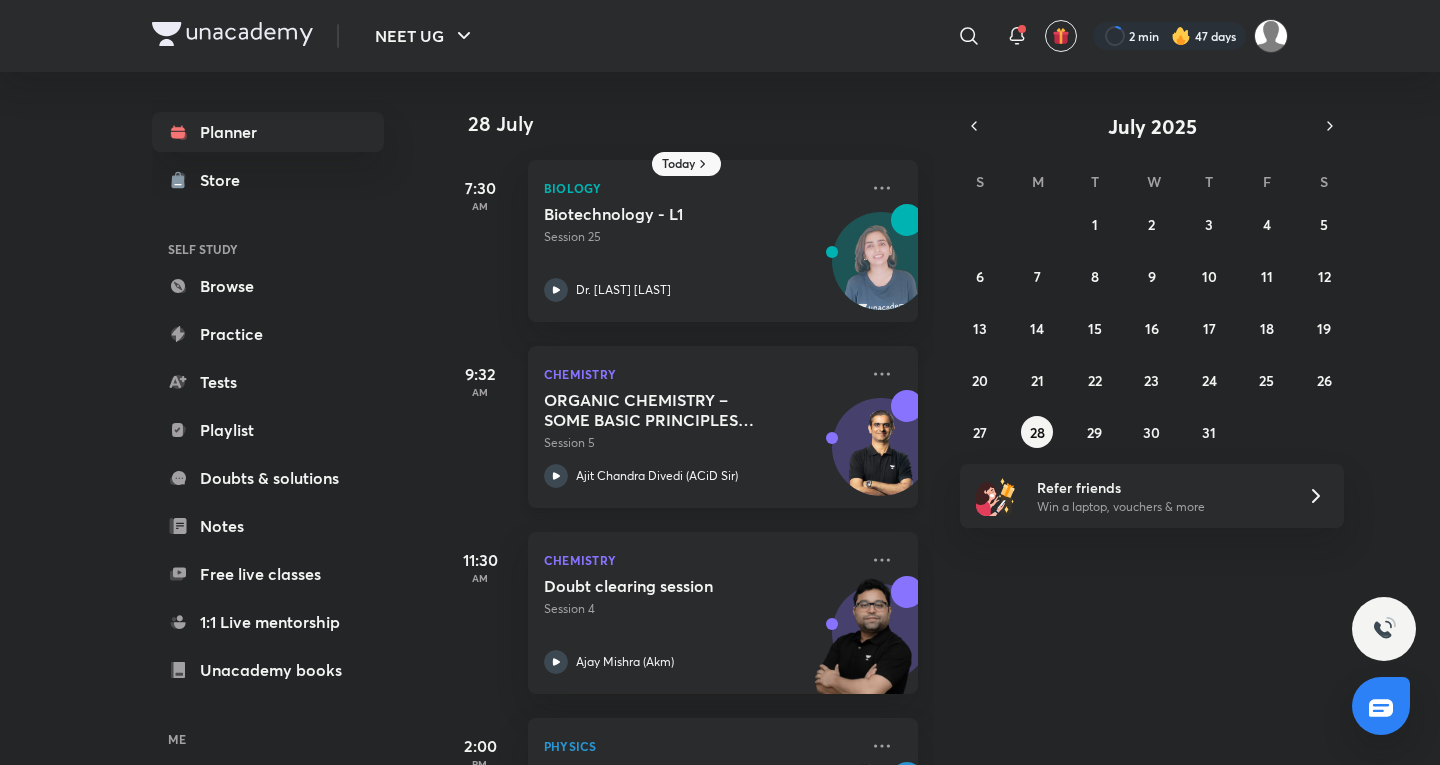 click at bounding box center (881, 449) 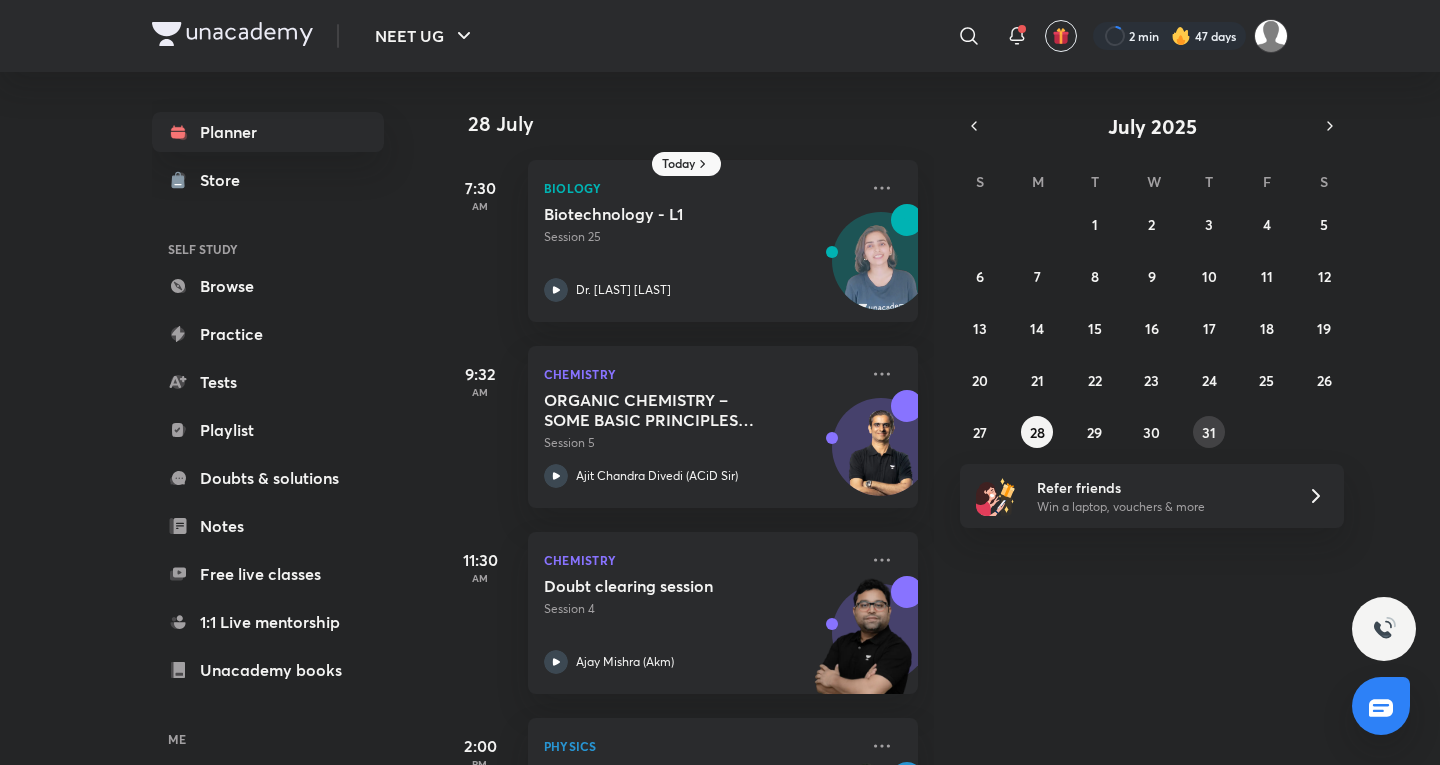 click on "31" at bounding box center [1209, 432] 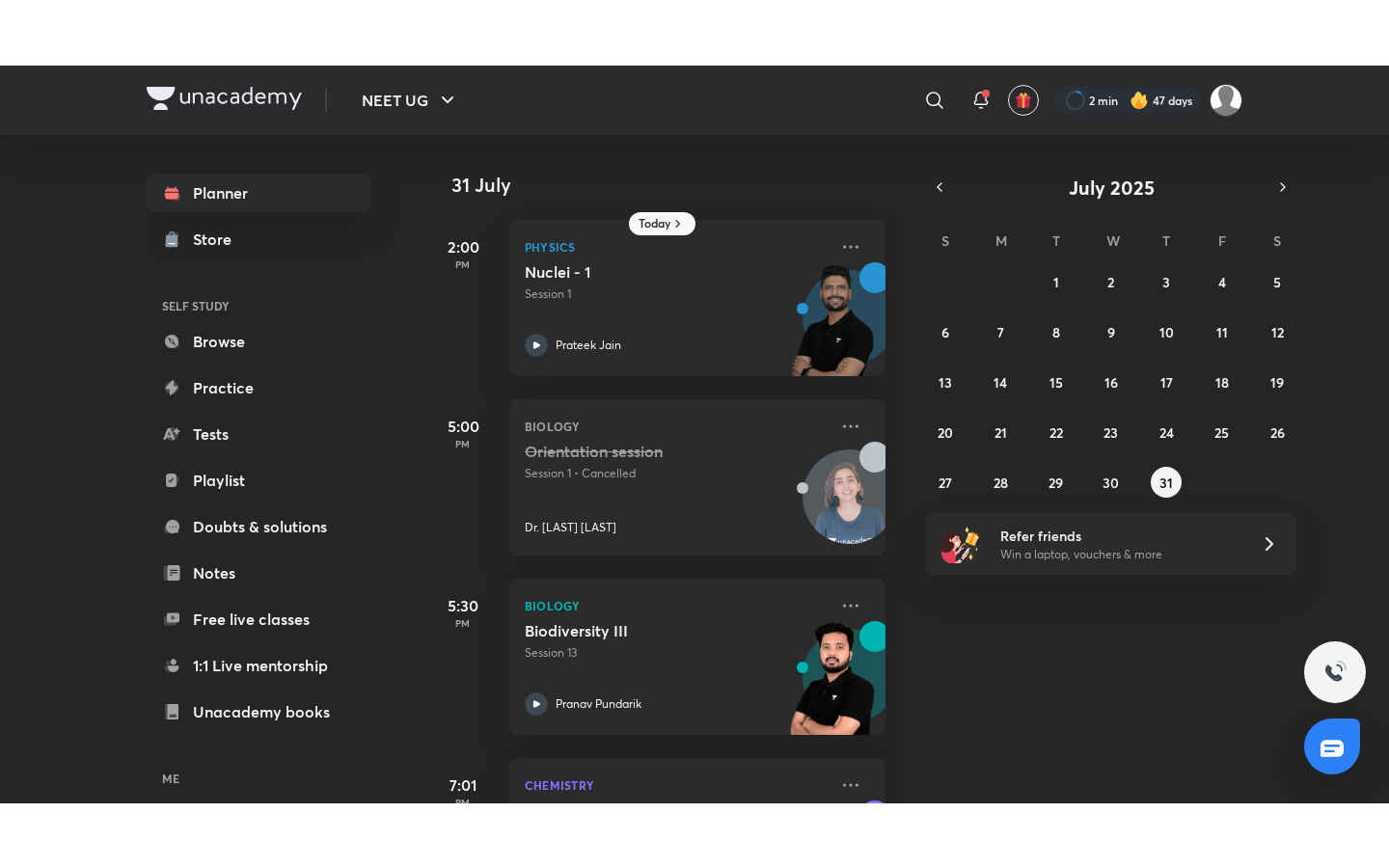 scroll, scrollTop: 500, scrollLeft: 0, axis: vertical 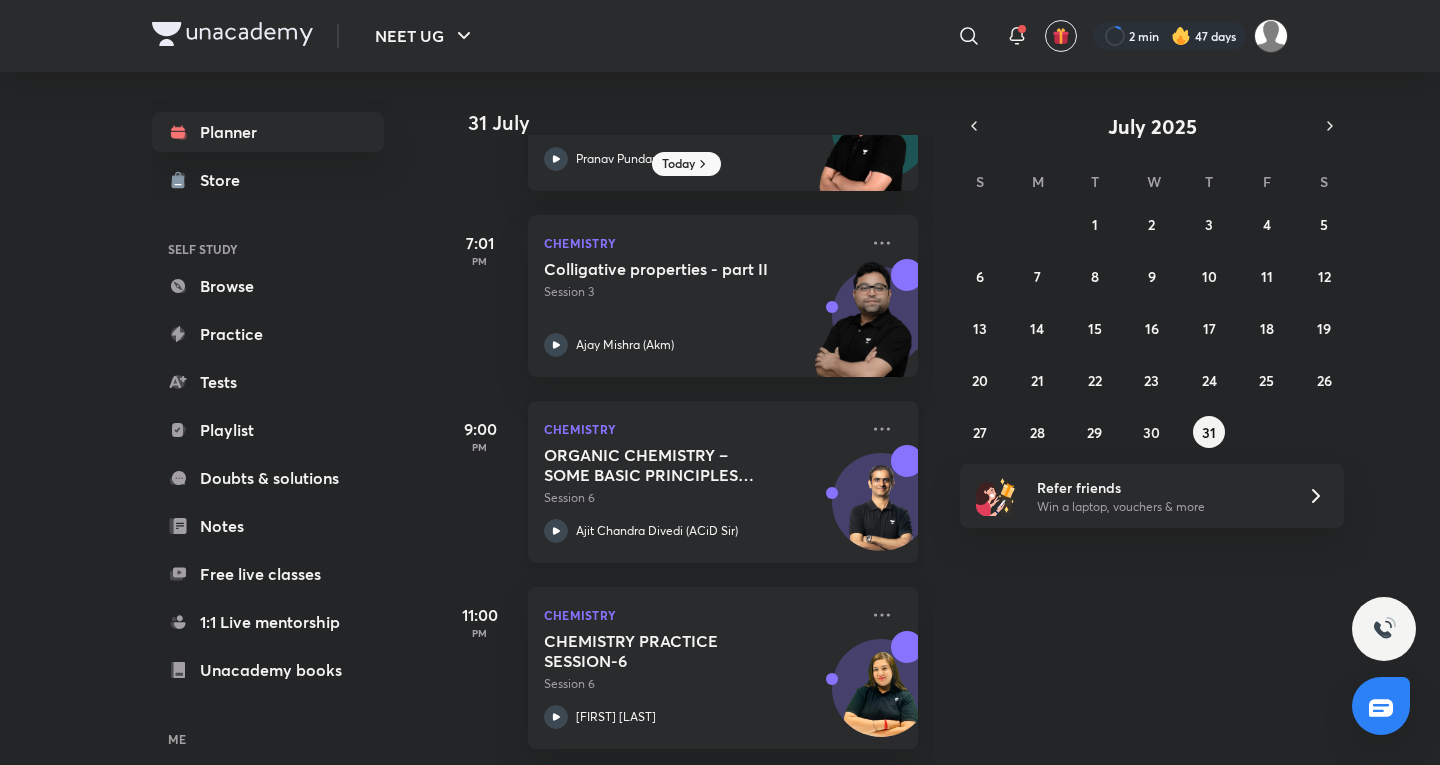 click on "ORGANIC CHEMISTRY – SOME BASIC PRINCIPLES AND TECHNIQUES (IUPAC Nomenclature) - 6 Session 6" at bounding box center [701, 476] 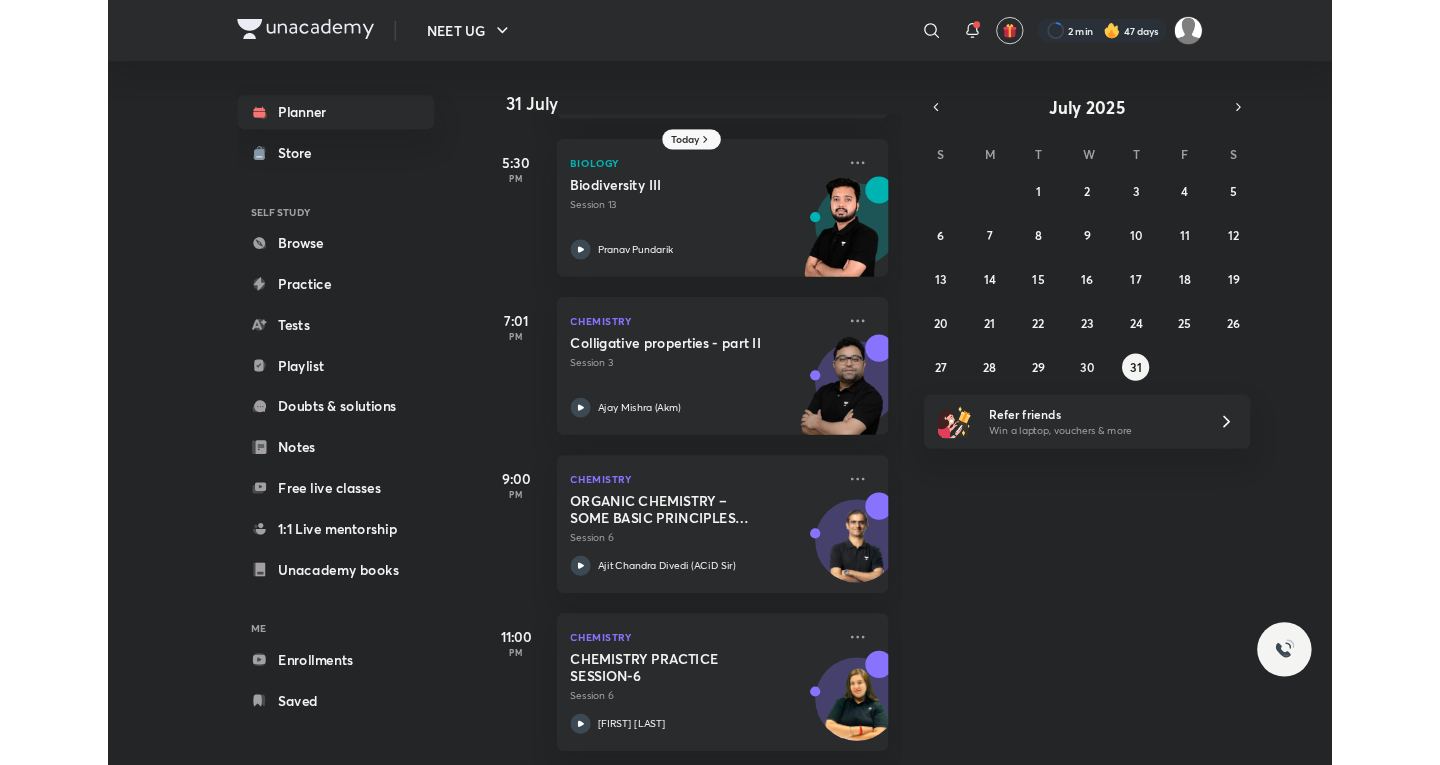 scroll, scrollTop: 383, scrollLeft: 0, axis: vertical 